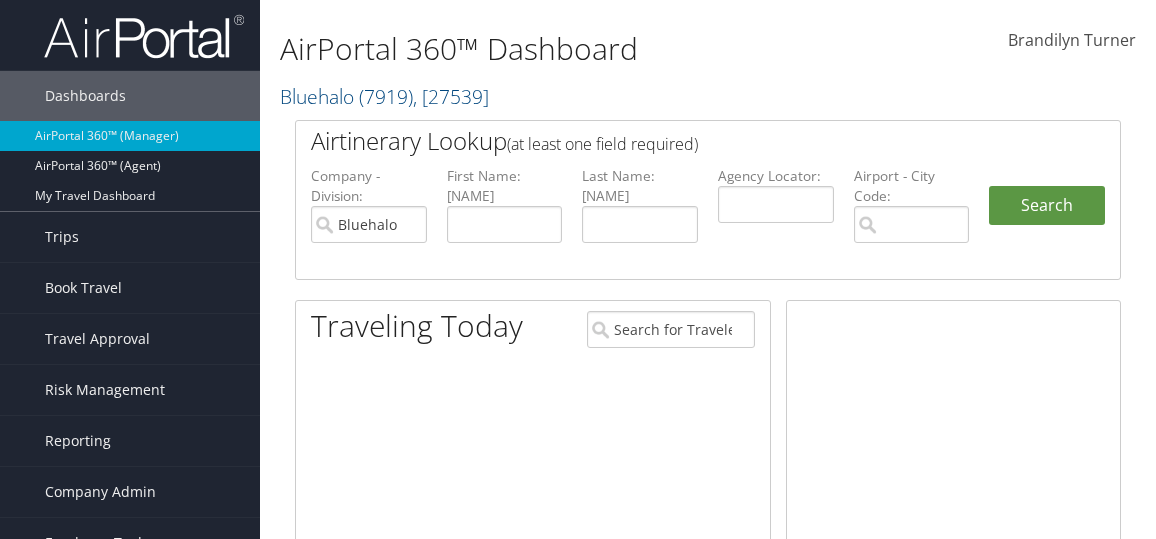 click on "Trips" at bounding box center [62, 237] 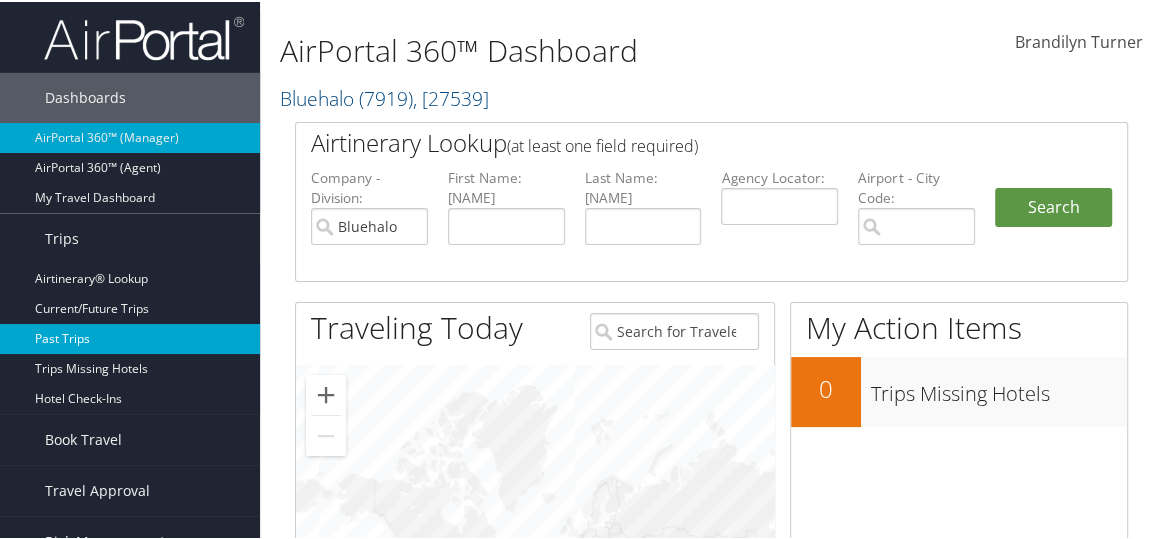 click on "Past Trips" at bounding box center [130, 337] 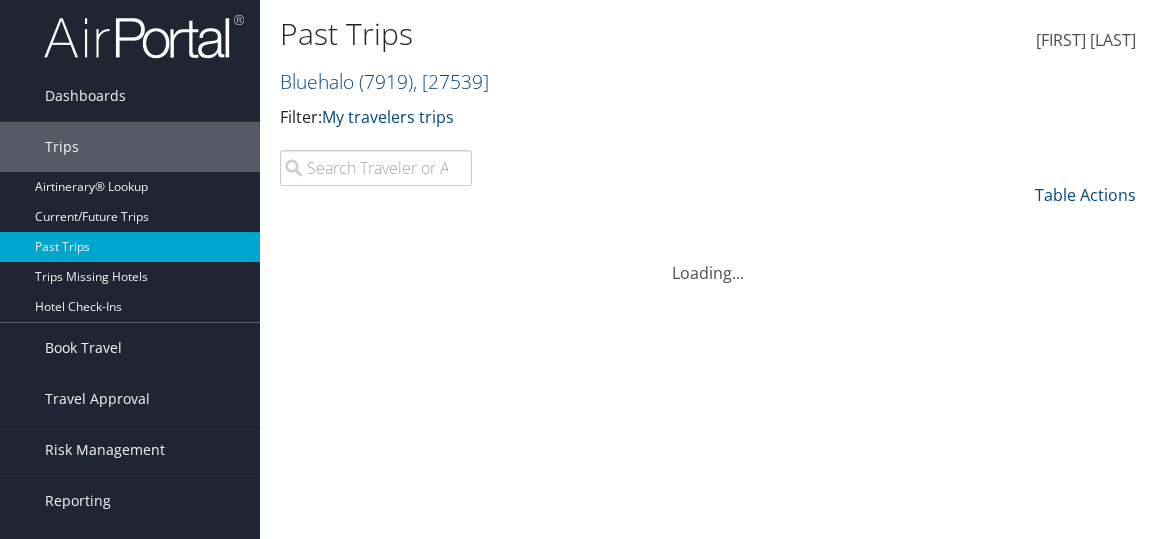 scroll, scrollTop: 0, scrollLeft: 0, axis: both 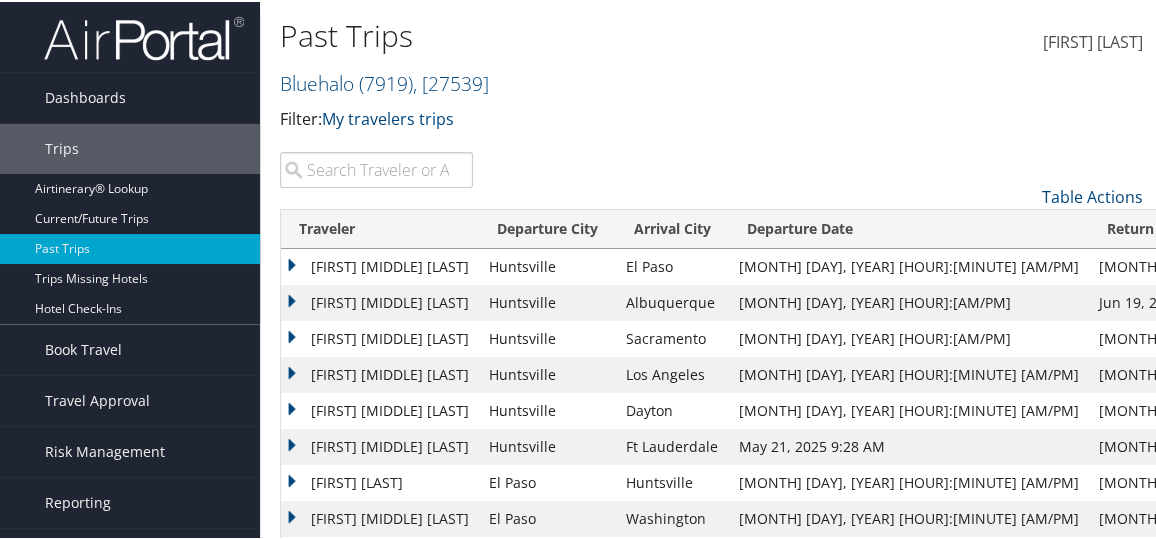 click on "[FIRST] [MIDDLE] [LAST]" at bounding box center (380, 265) 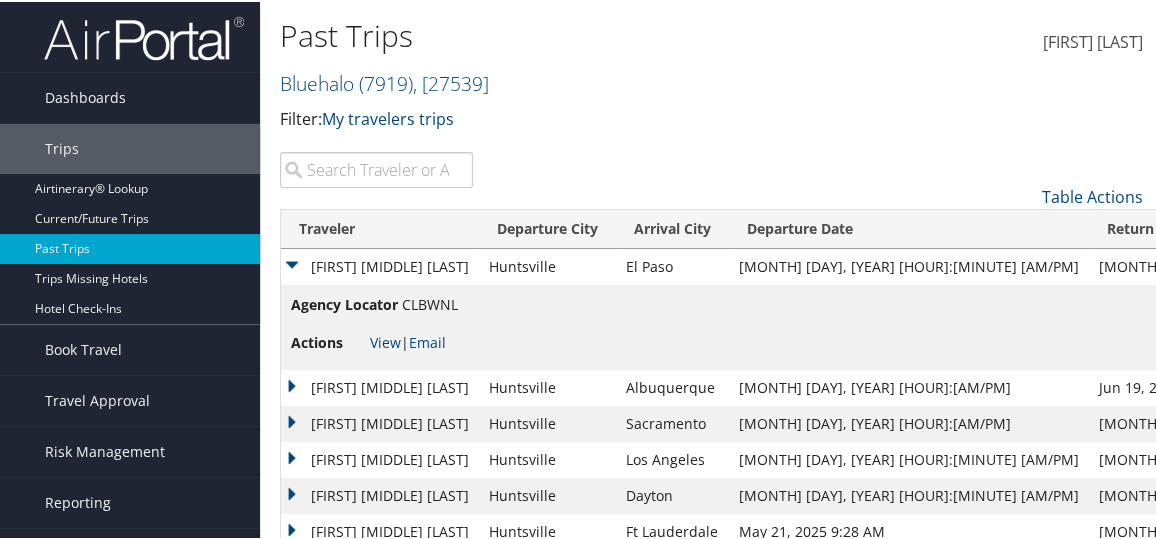 scroll, scrollTop: 130, scrollLeft: 0, axis: vertical 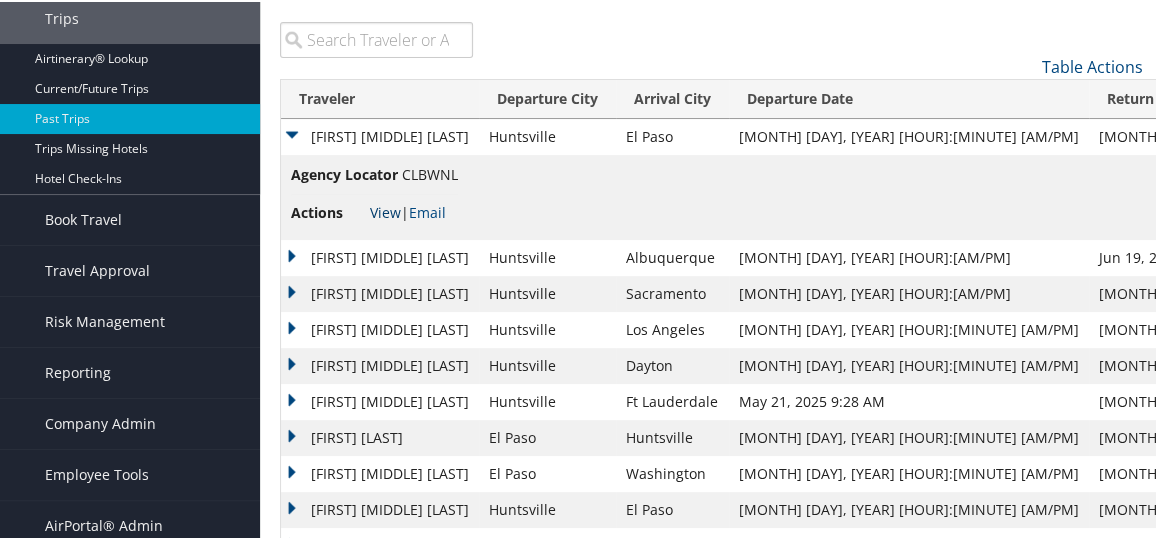 click on "View" at bounding box center [385, 210] 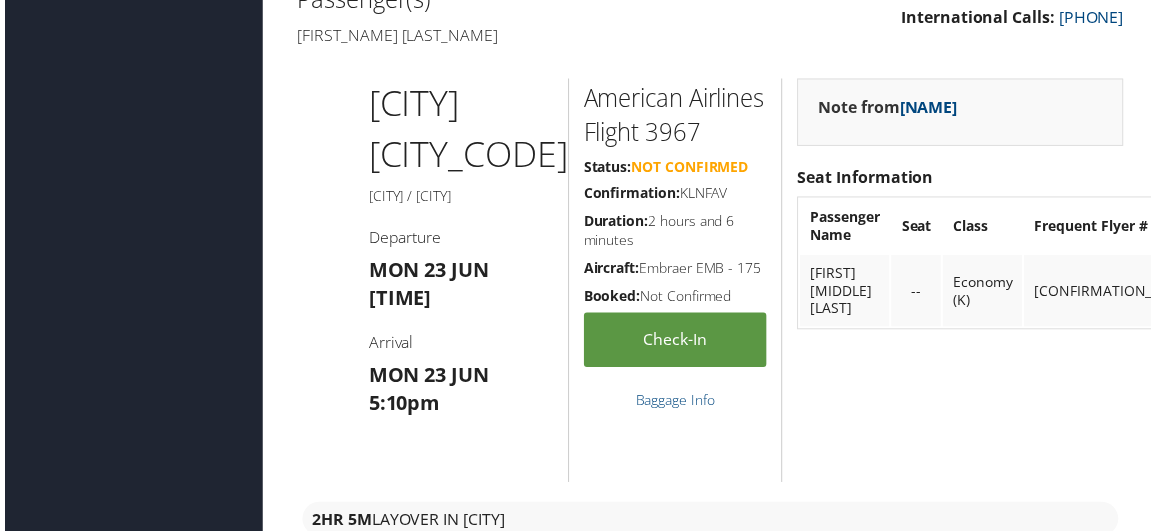scroll, scrollTop: 672, scrollLeft: 0, axis: vertical 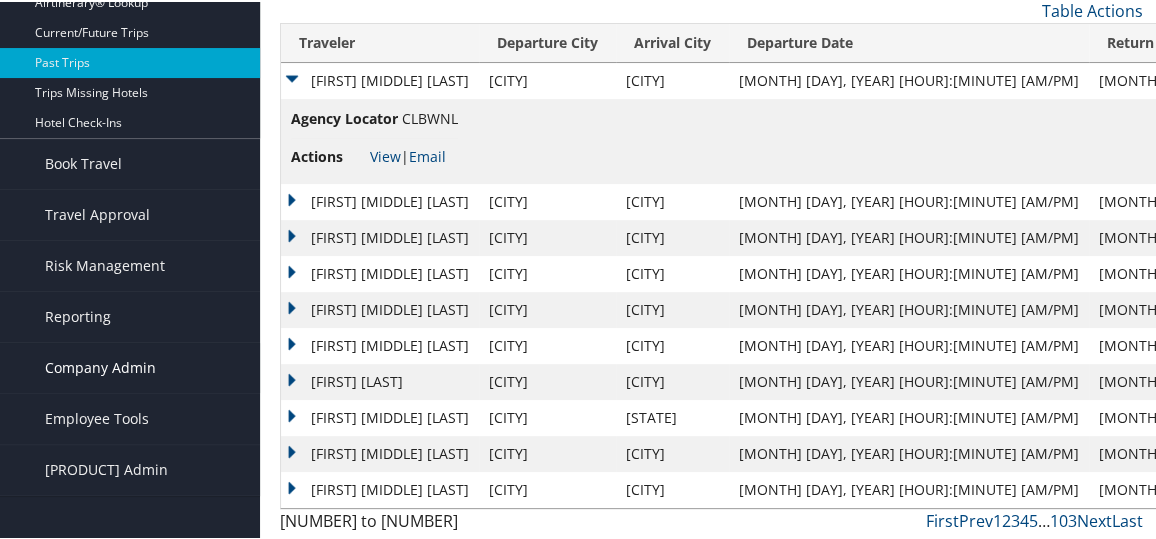 click on "Company Admin" at bounding box center [100, 366] 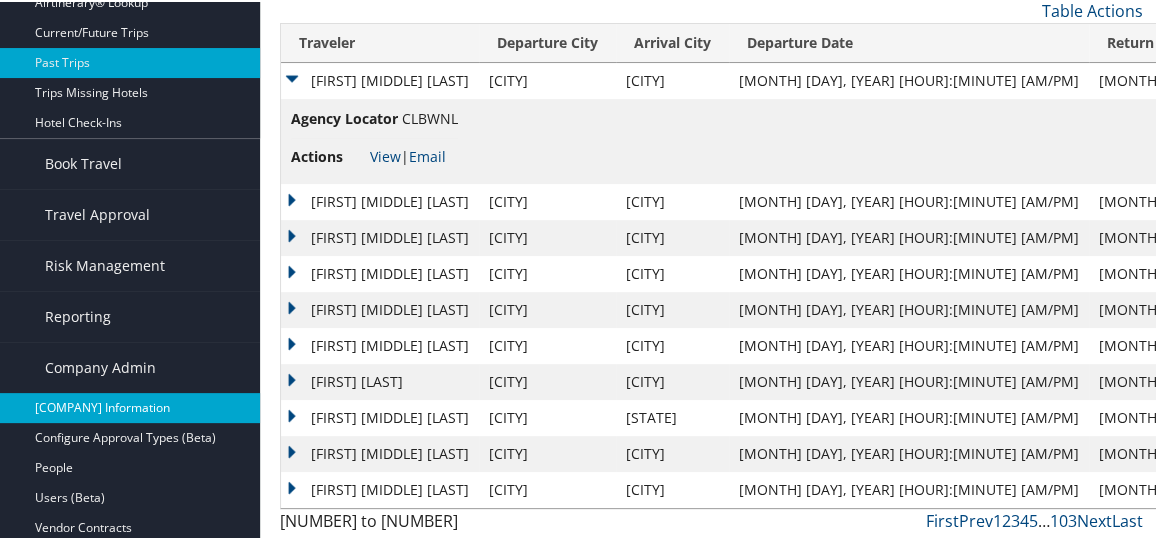 click on "[COMPANY] Information" at bounding box center [130, 406] 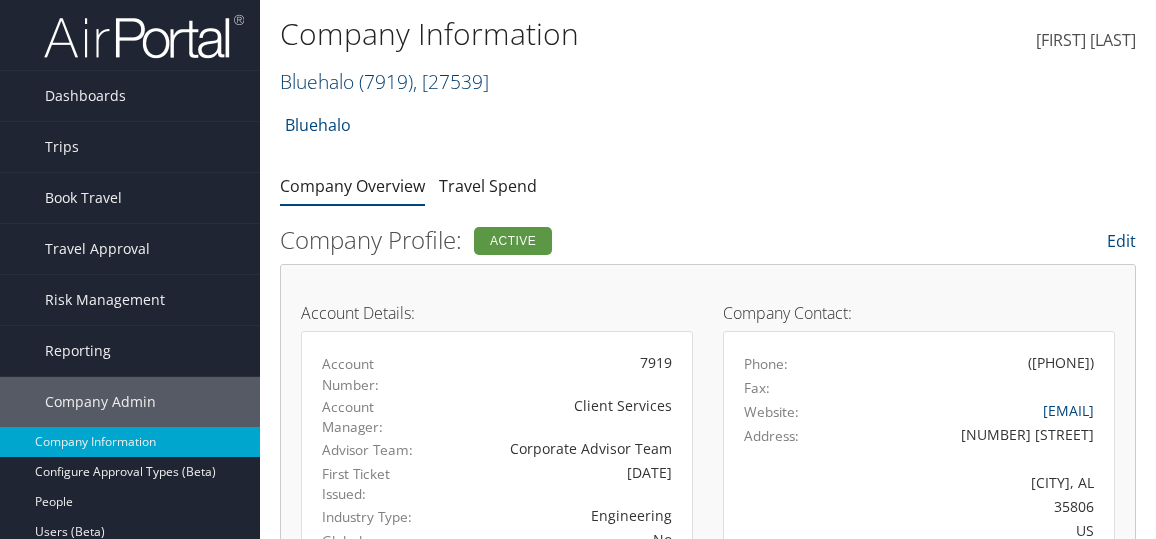 scroll, scrollTop: 0, scrollLeft: 0, axis: both 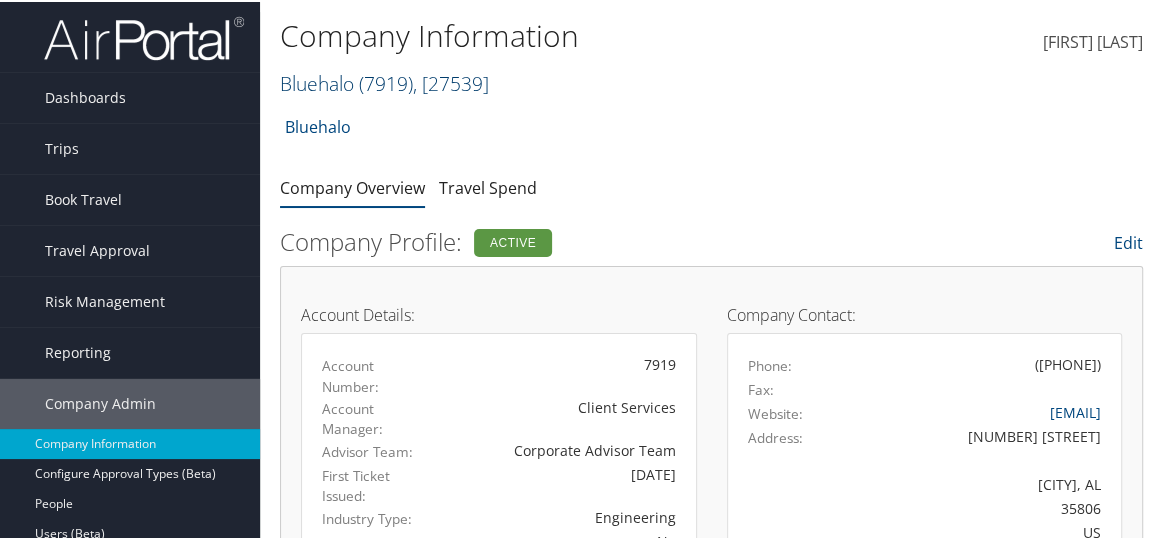 click on "Bluehalo   ( 7919 )  , [ XXXXX ]" at bounding box center [384, 81] 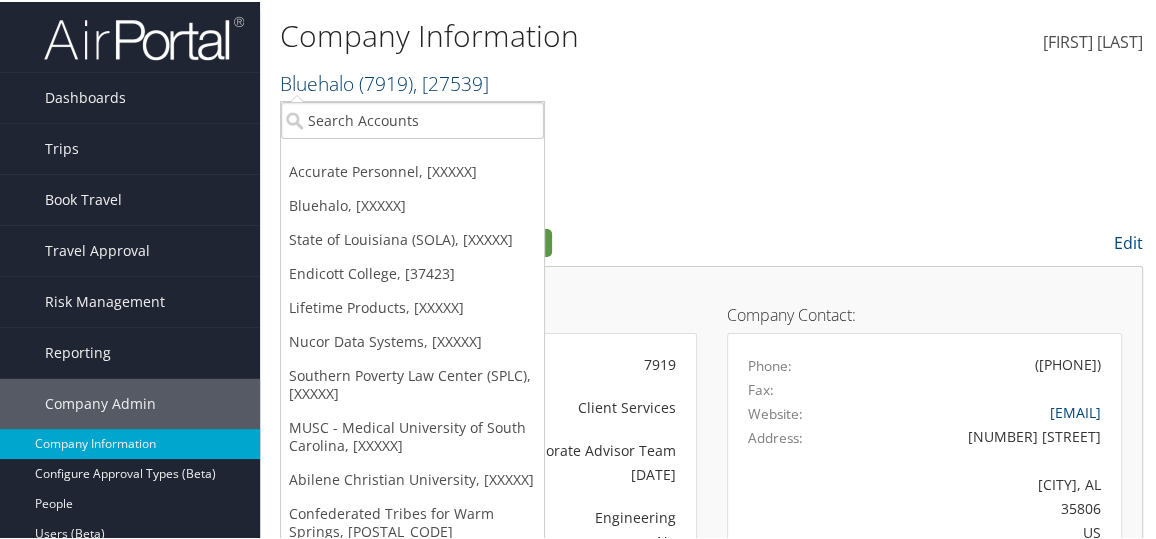 scroll, scrollTop: 7, scrollLeft: 0, axis: vertical 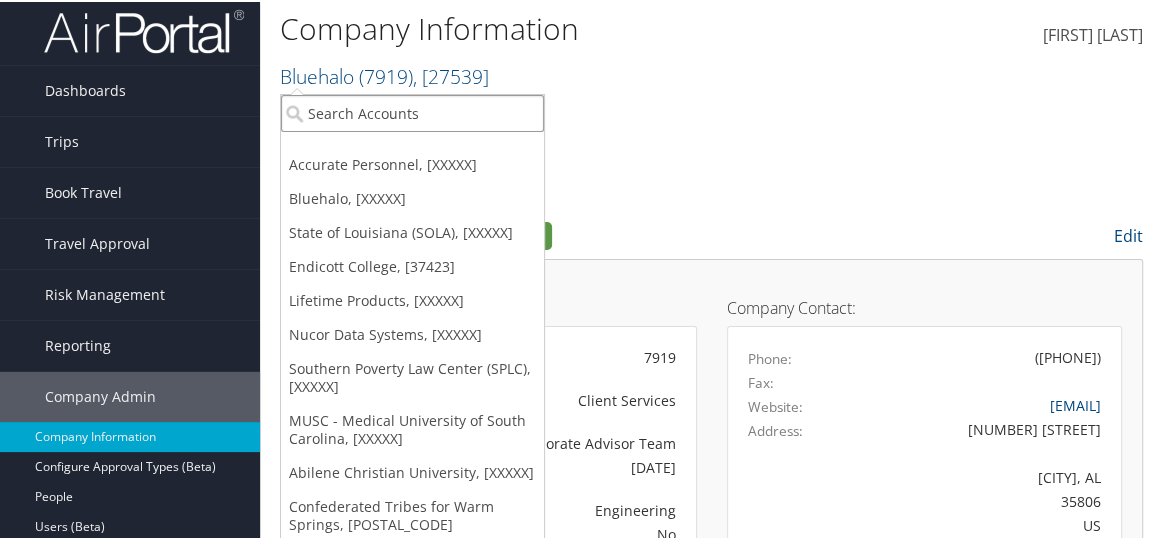 click at bounding box center [412, 111] 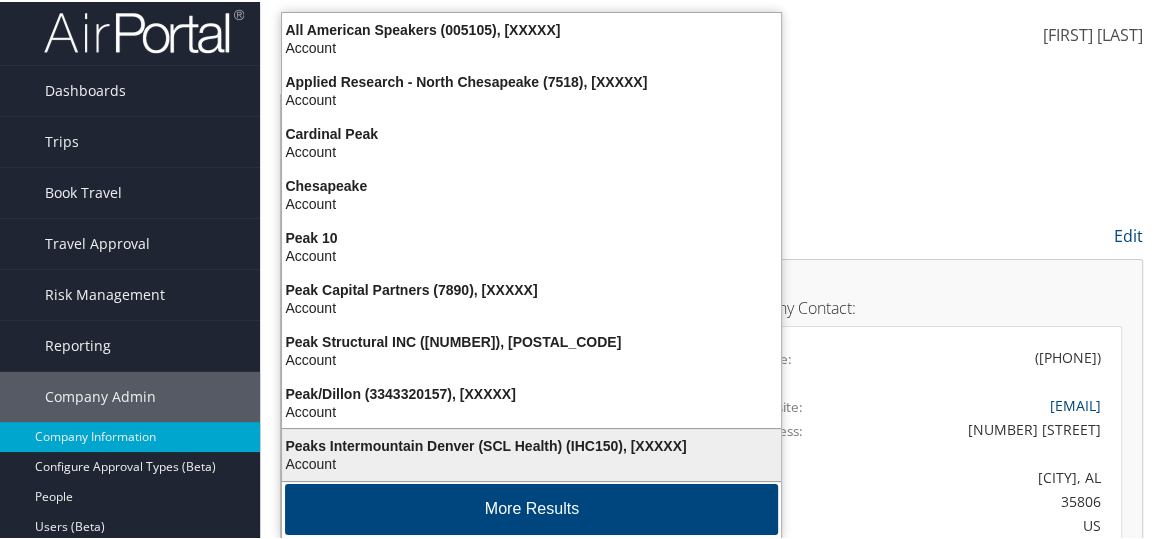 click on "Peaks Intermountain Denver (SCL Health) (IHC150), [10799]" at bounding box center [531, 444] 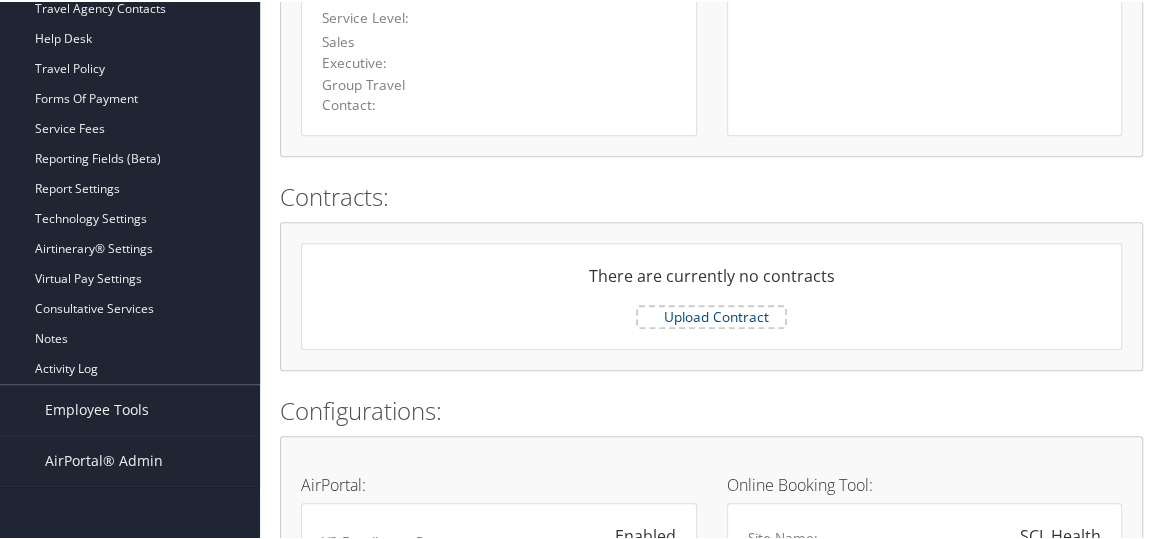 scroll, scrollTop: 587, scrollLeft: 0, axis: vertical 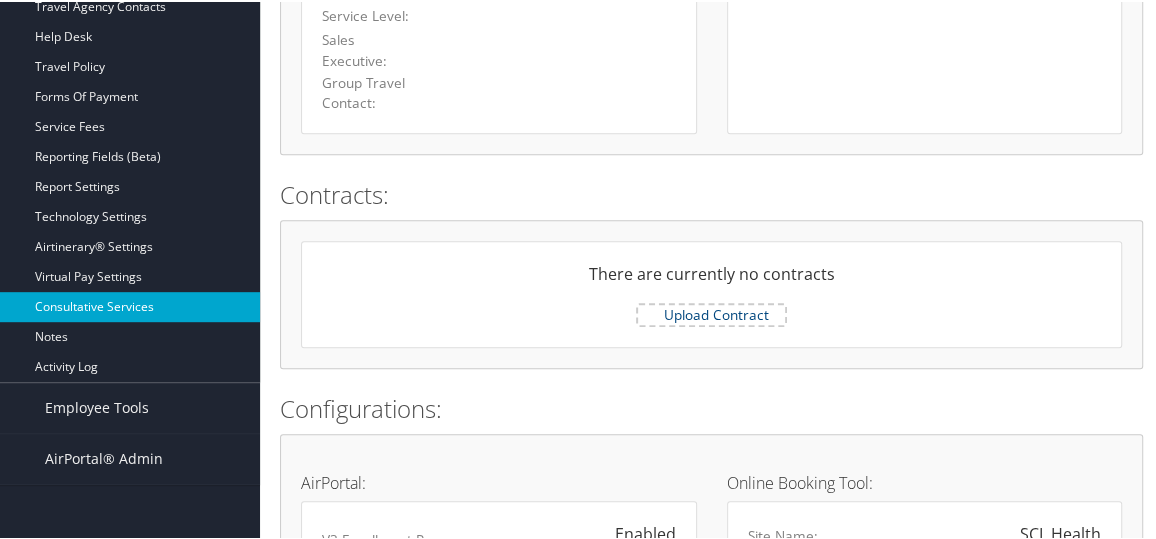 click on "Consultative Services" at bounding box center (130, 305) 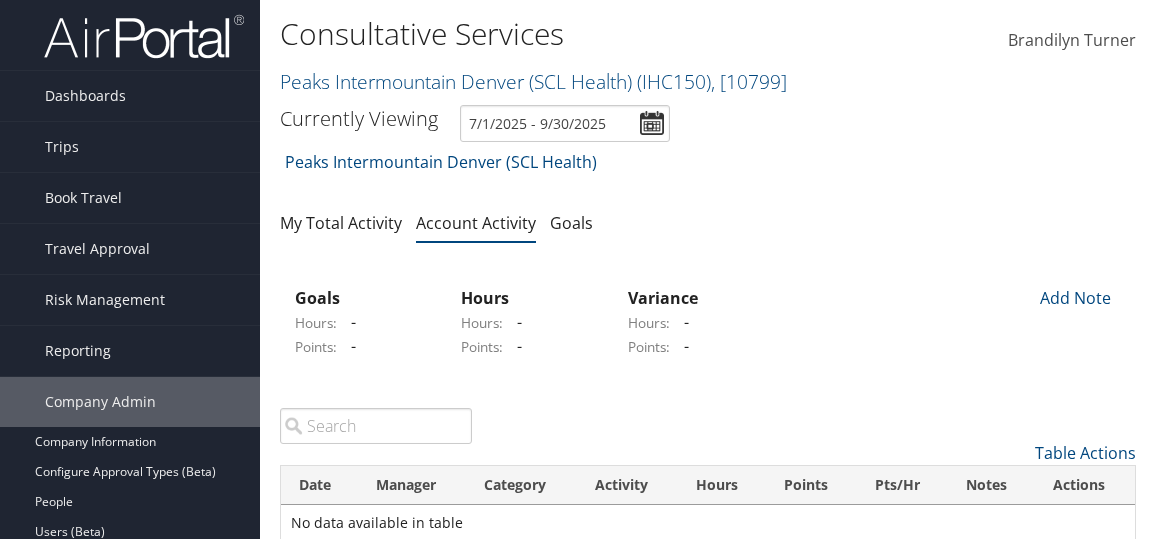 scroll, scrollTop: 146, scrollLeft: 0, axis: vertical 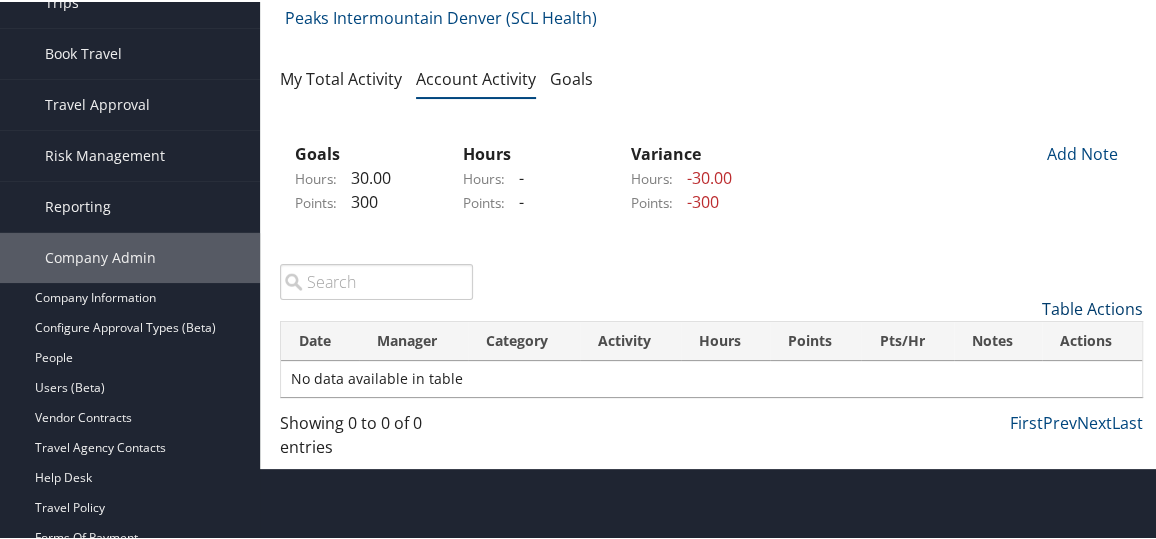 click on "Table Actions" at bounding box center (1092, 307) 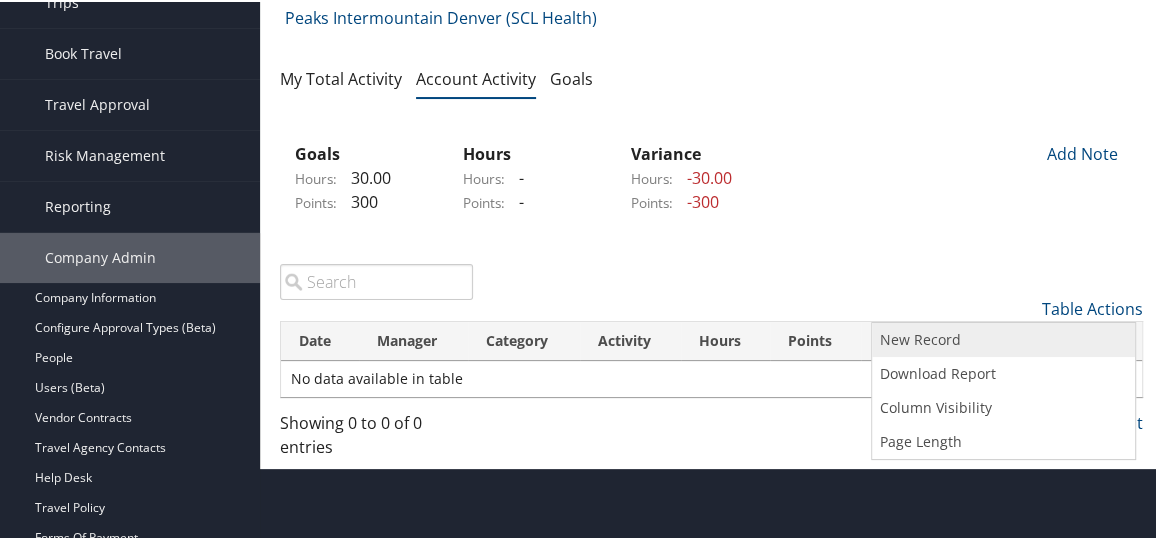 click on "New Record" at bounding box center (1003, 338) 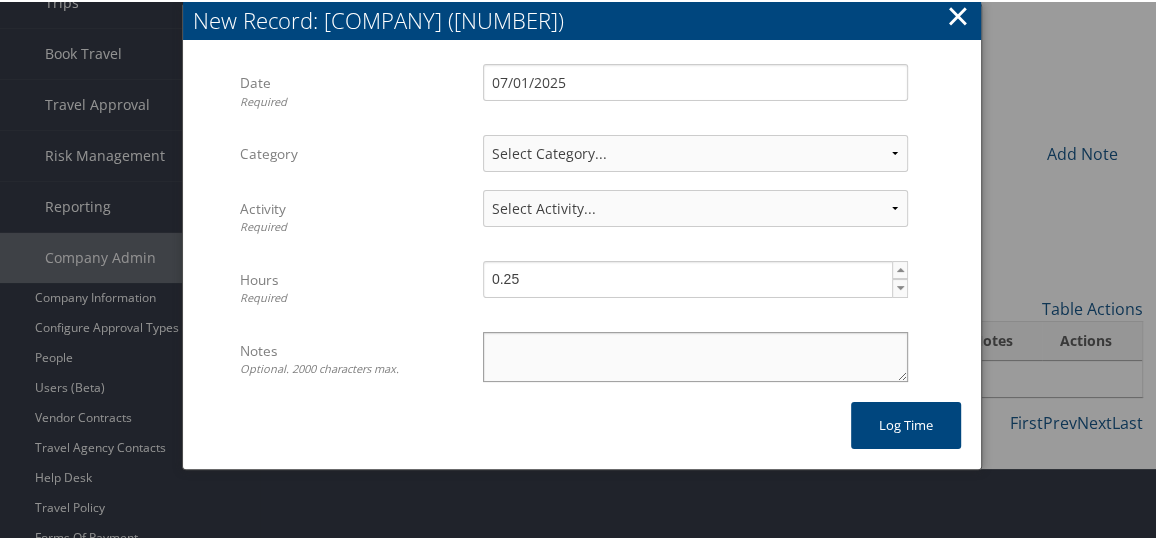 click on "Notes Optional. 2000 characters max." at bounding box center [695, 355] 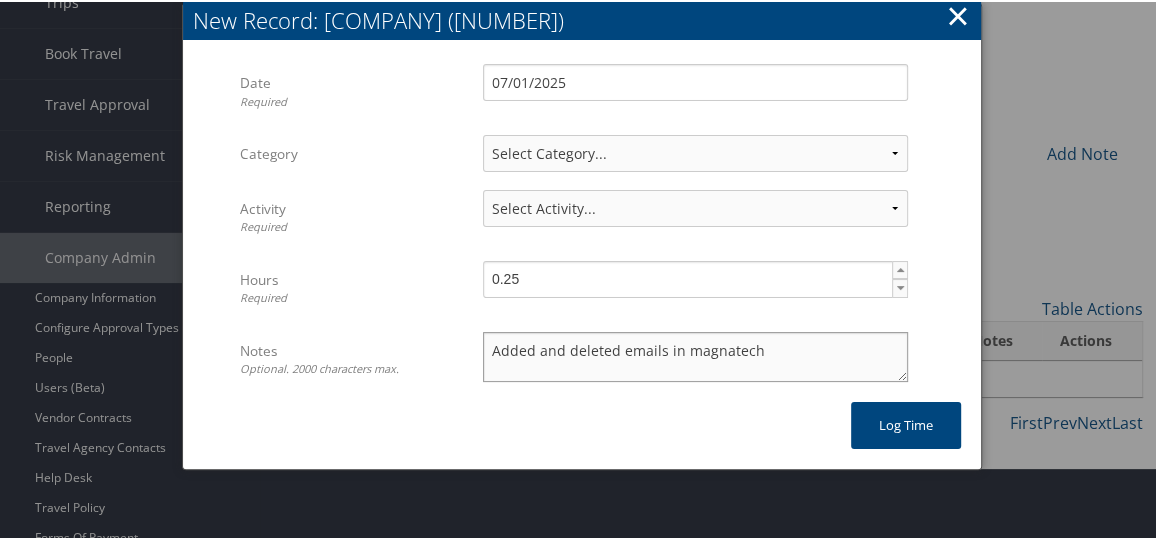 type on "Added and deleted emails in magnatech" 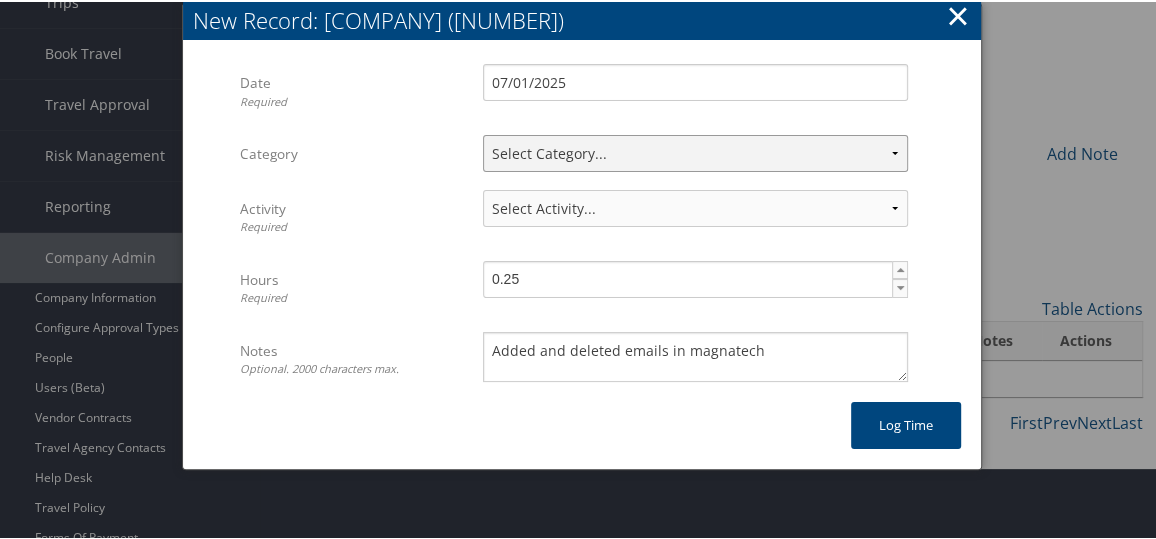 click on "Select Category...      Client Services
Consultative Services" at bounding box center [695, 151] 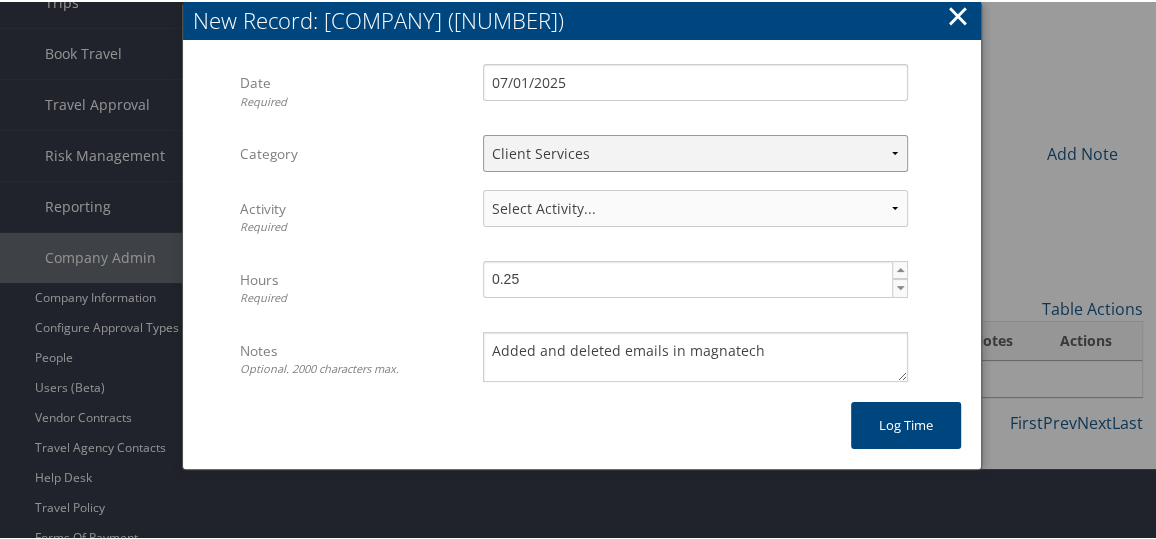 click on "Select Category...      Client Services
Consultative Services" at bounding box center (695, 151) 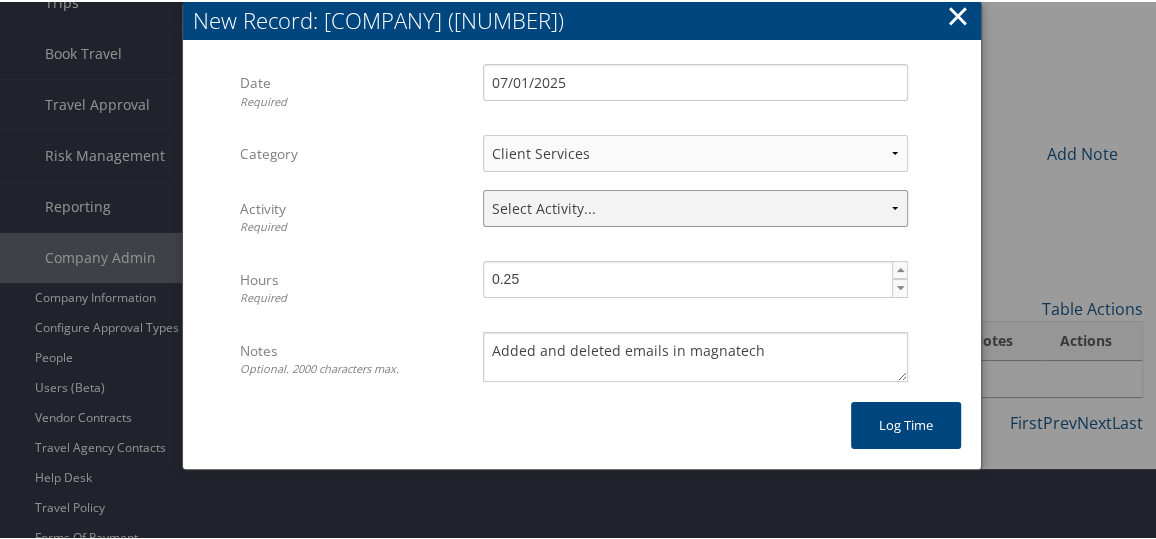 click on "Select Activity... 10 points | Account Prep, Updates, Internal Meetings, & Other 20 points | Afterhours/CCRA Support 10 points | Airline SBP, Waivers, & Favors 20 points | AirPortal 15 points | Client Services/Issue Resolution 20 points | Conferma Support 10 points | Contributions/Promotions Requests 10 points | Profile Activation, Technology and OBT Support 10 points | Rate Loading and Testing 20 points | Report Request 40 points | Special Projects 20 points | Update Agents/Agent Teams on Client Status" at bounding box center (695, 206) 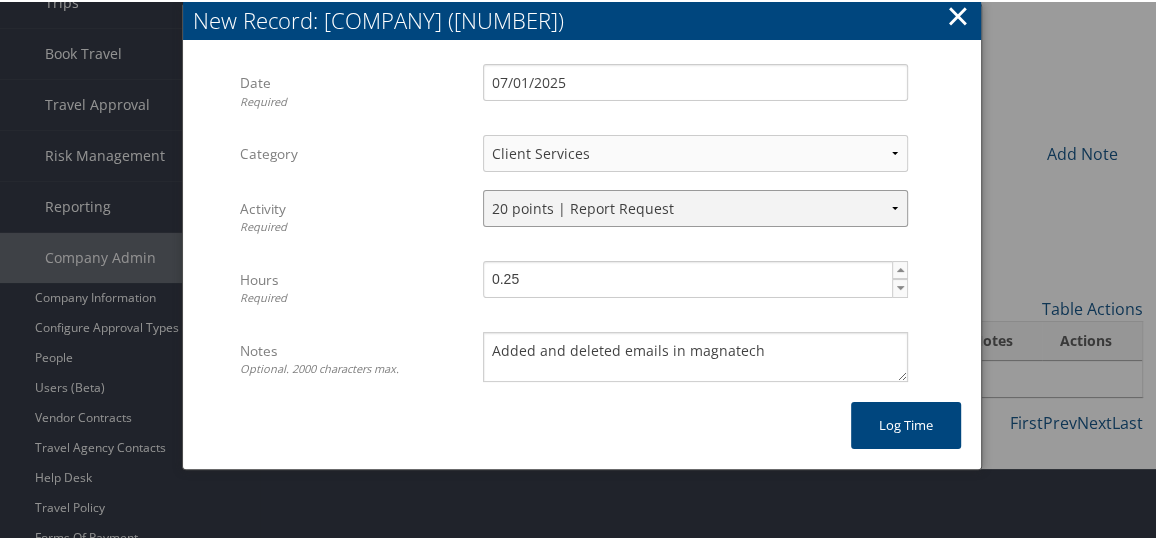 click on "Select Activity... 10 points | Account Prep, Updates, Internal Meetings, & Other 20 points | Afterhours/CCRA Support 10 points | Airline SBP, Waivers, & Favors 20 points | AirPortal 15 points | Client Services/Issue Resolution 20 points | Conferma Support 10 points | Contributions/Promotions Requests 10 points | Profile Activation, Technology and OBT Support 10 points | Rate Loading and Testing 20 points | Report Request 40 points | Special Projects 20 points | Update Agents/Agent Teams on Client Status" at bounding box center [695, 206] 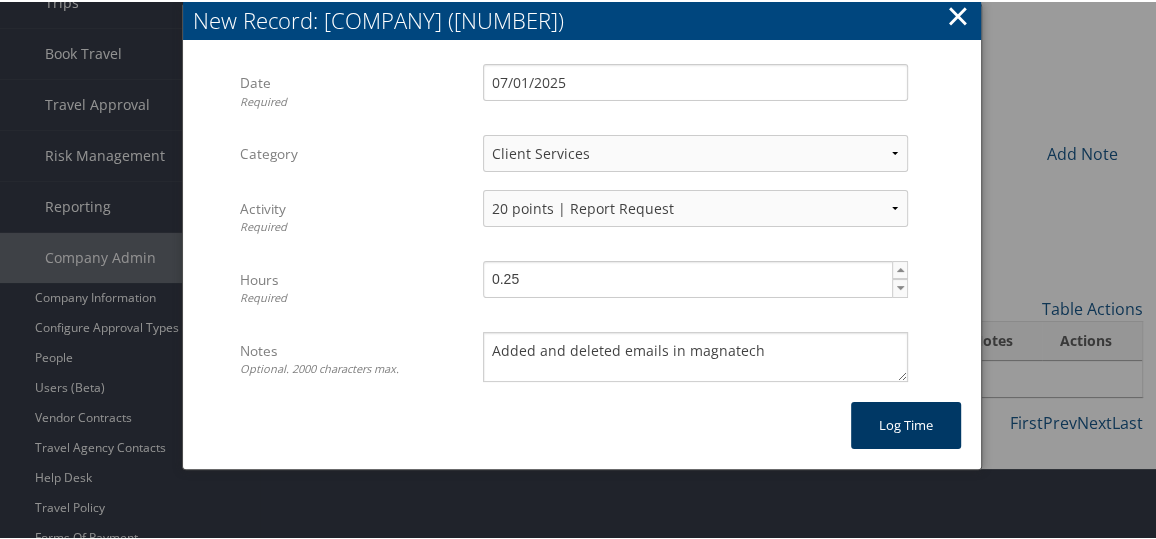 click on "Log time" at bounding box center (906, 423) 